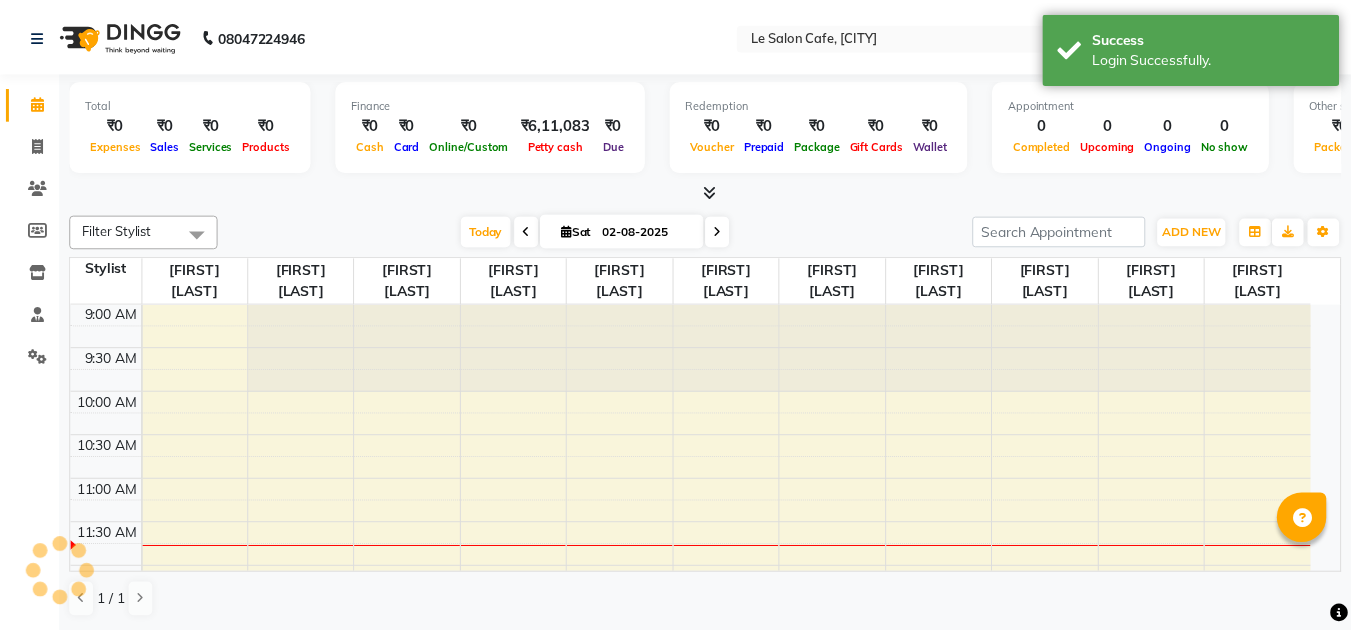 scroll, scrollTop: 0, scrollLeft: 0, axis: both 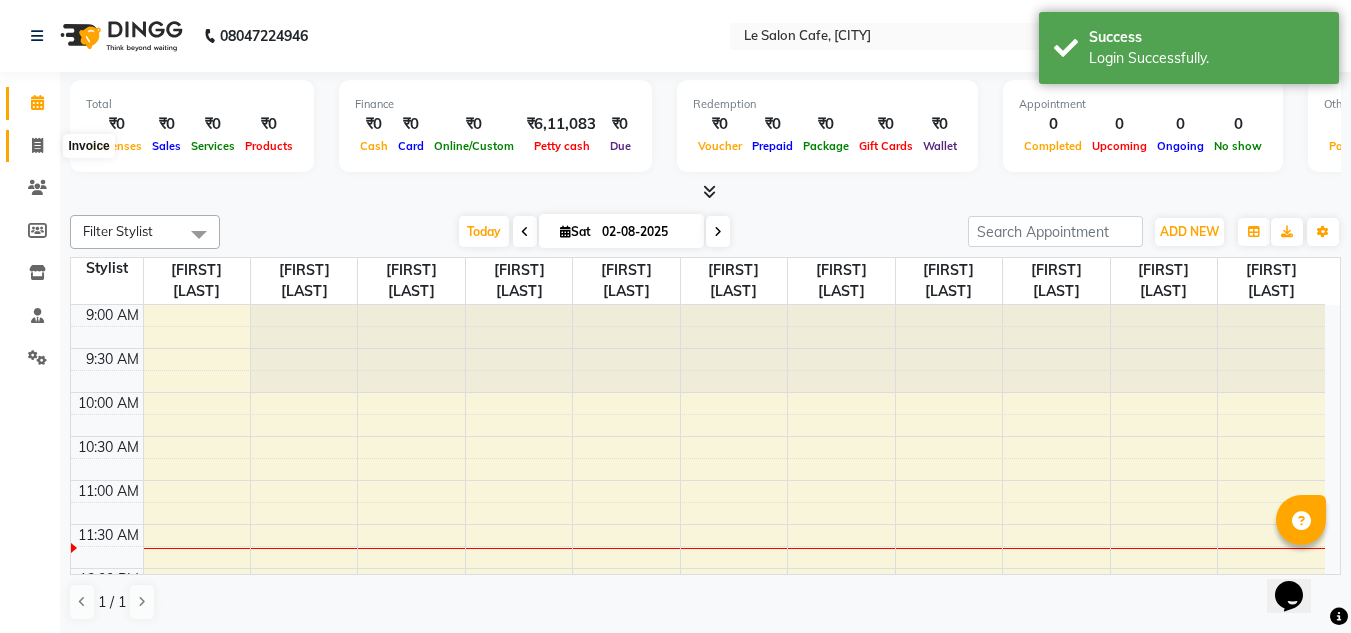 click 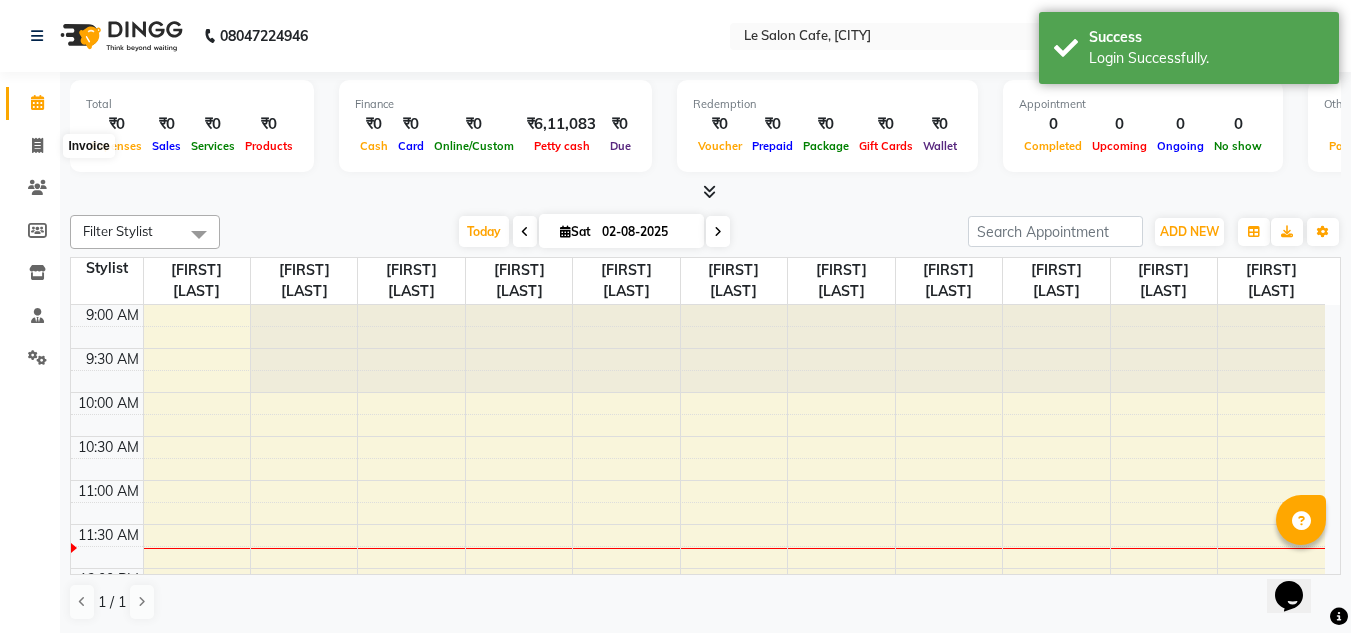 select on "594" 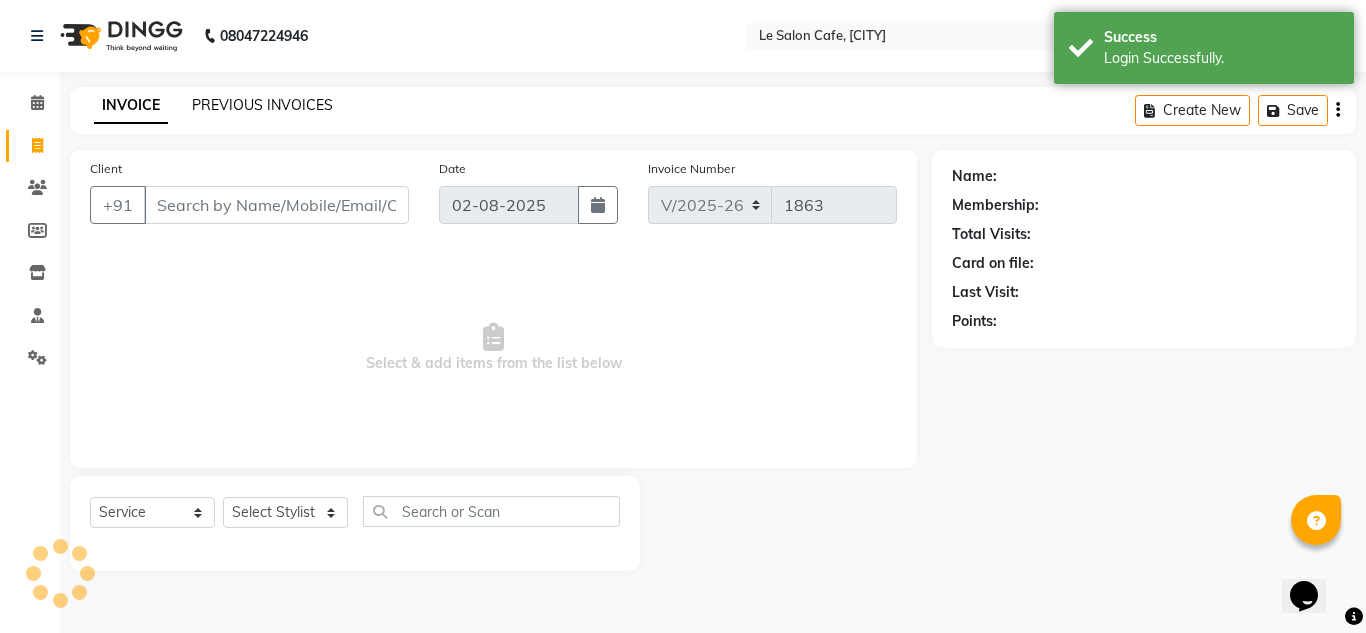click on "PREVIOUS INVOICES" 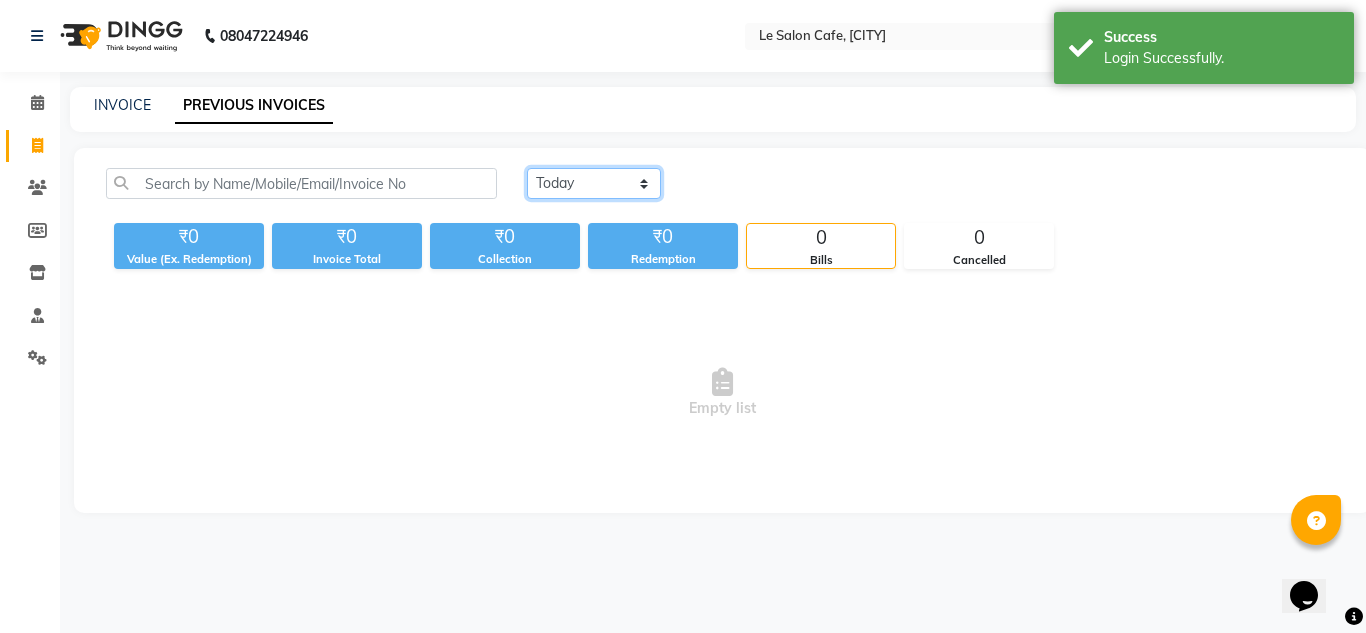 click on "Today Yesterday Custom Range" 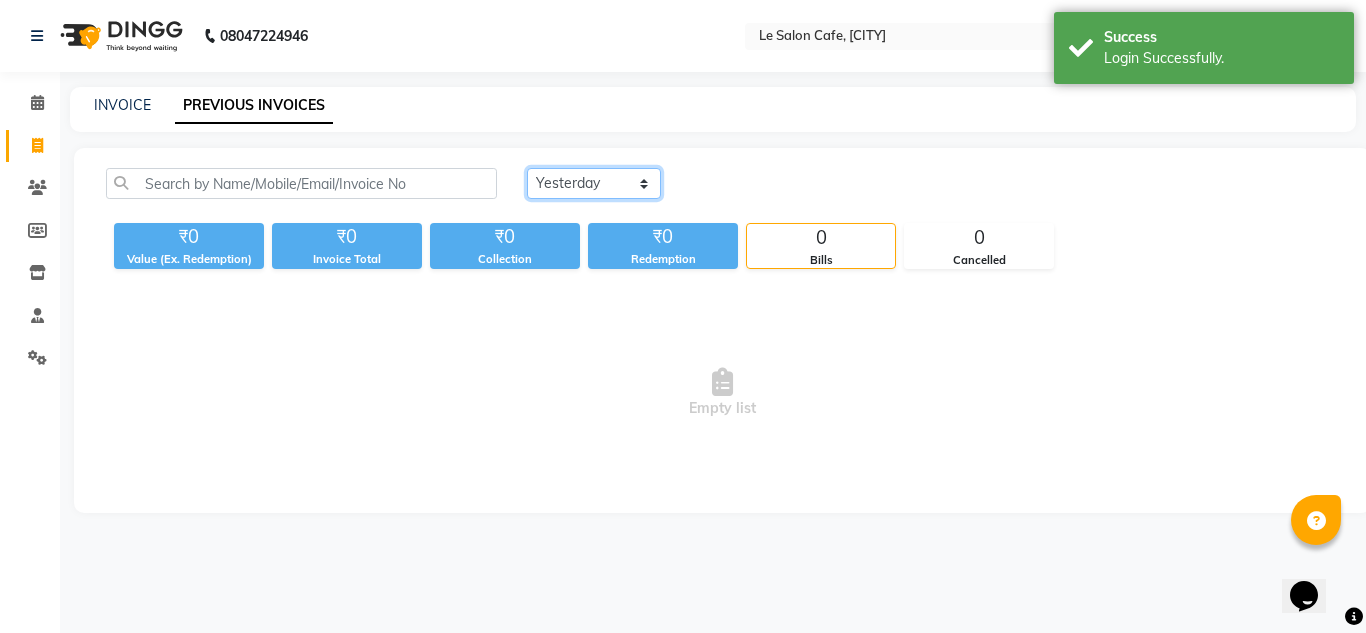 click on "Today Yesterday Custom Range" 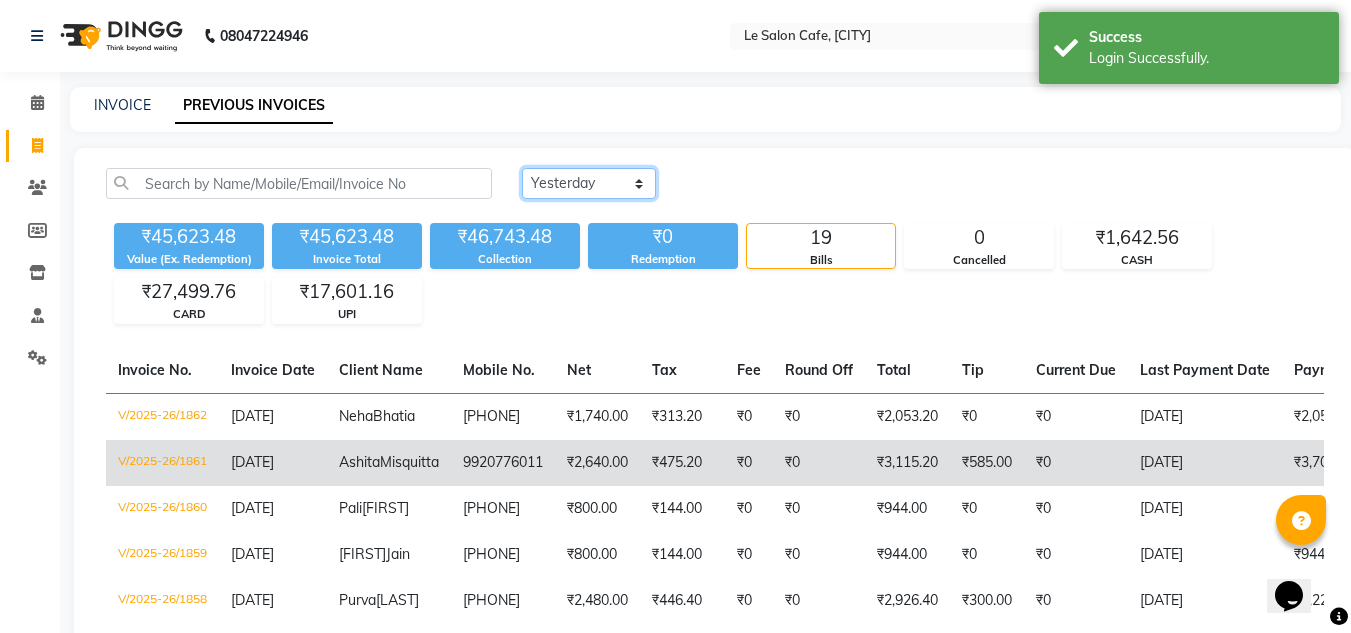 scroll, scrollTop: 100, scrollLeft: 0, axis: vertical 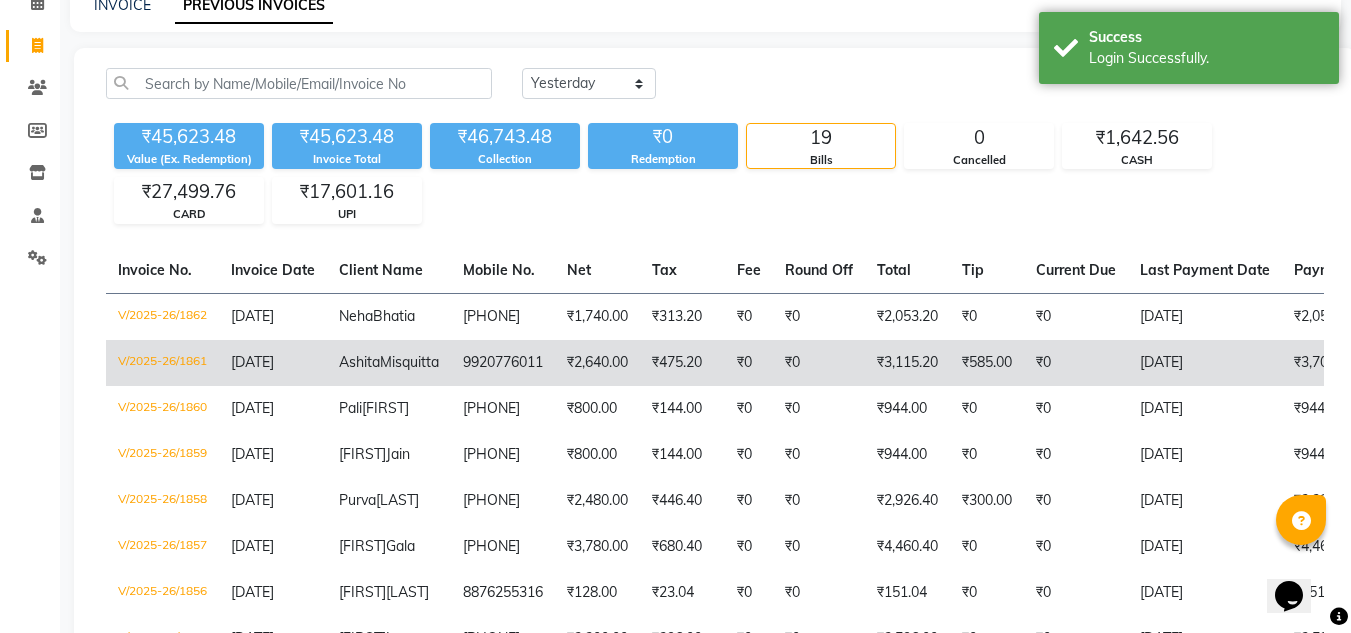 click on "₹475.20" 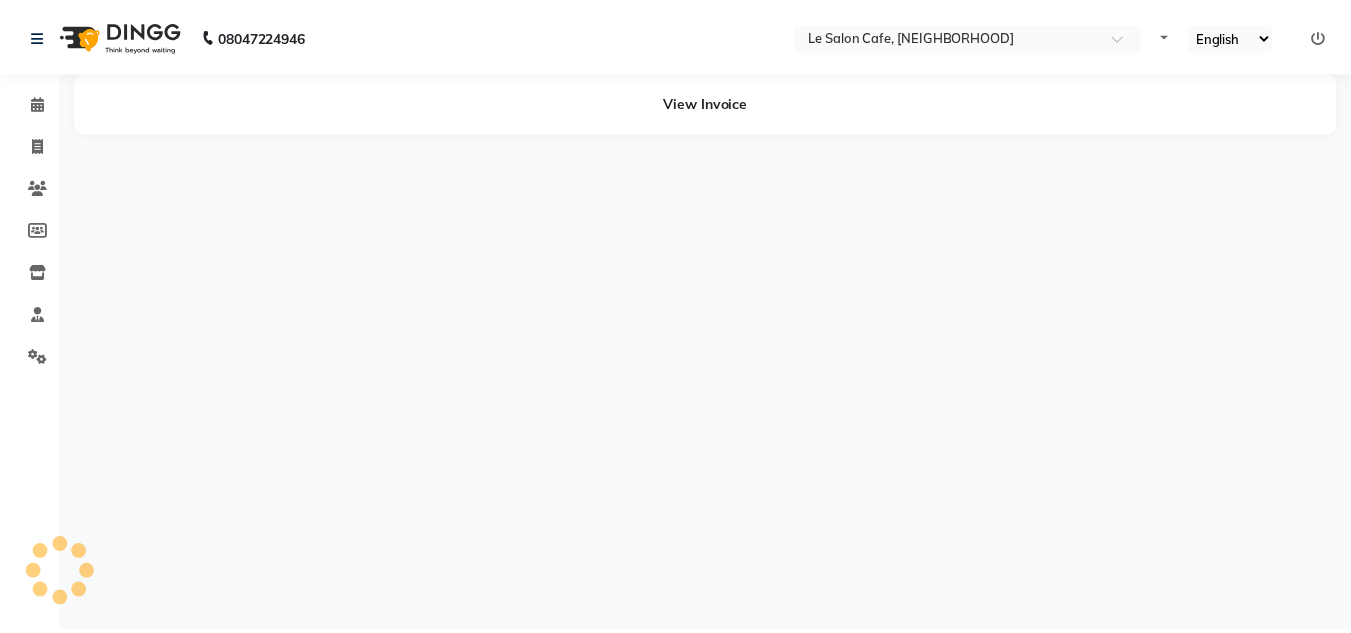 scroll, scrollTop: 0, scrollLeft: 0, axis: both 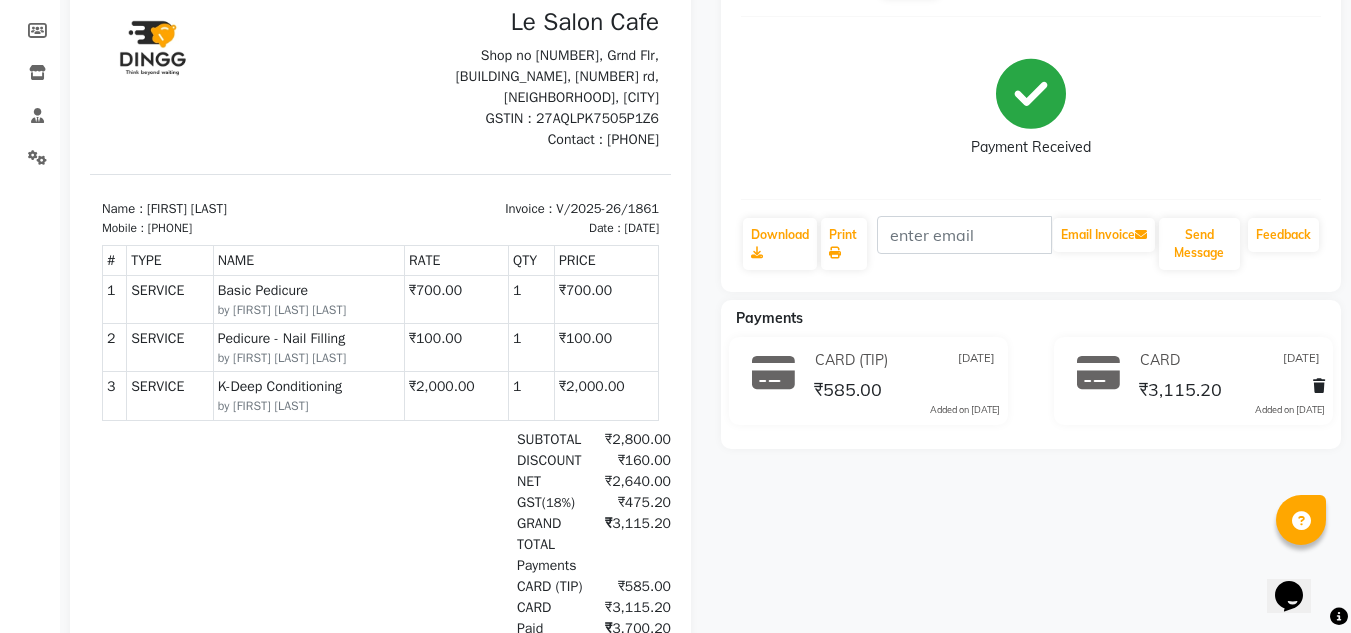 click on "CARD (TIP) [DATE] [CURRENCY][AMOUNT]  Added on [DATE]" 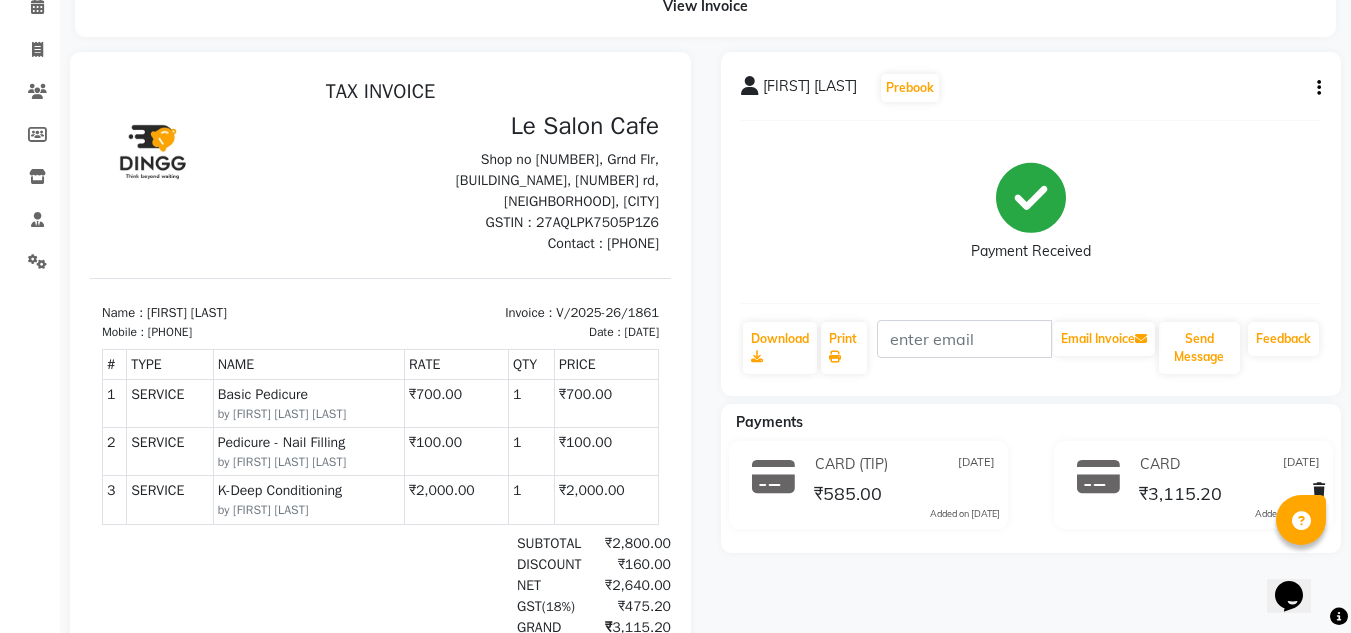 scroll, scrollTop: 0, scrollLeft: 0, axis: both 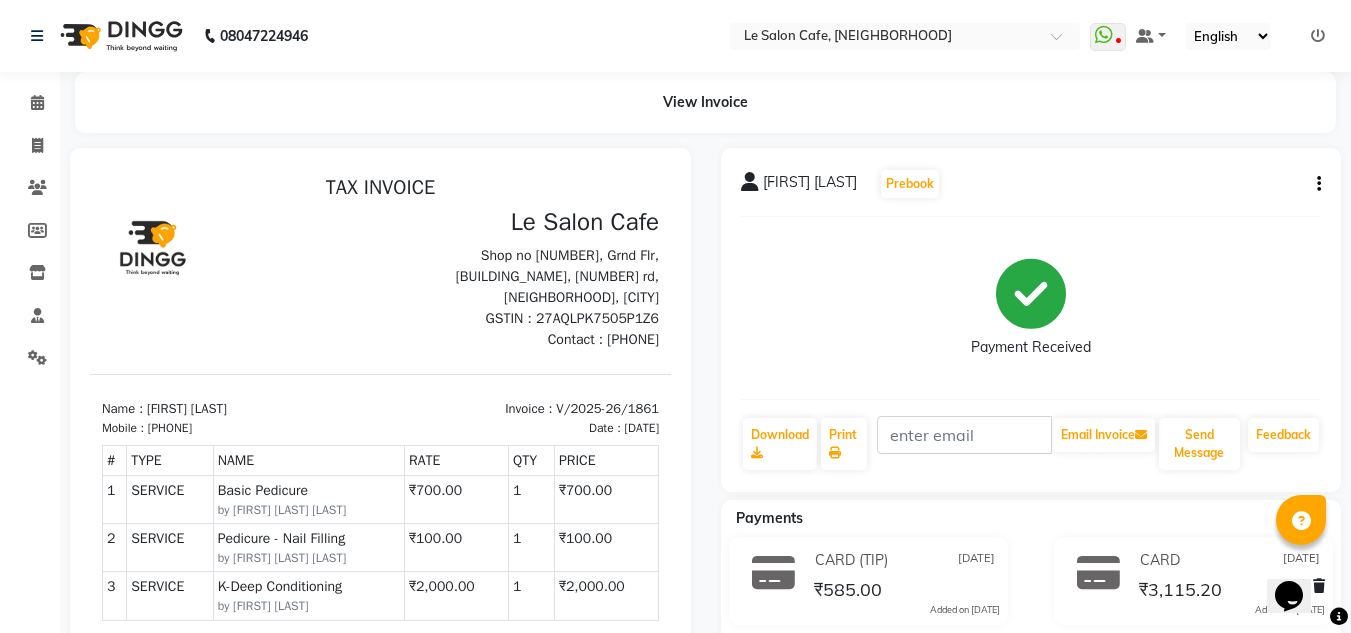 click 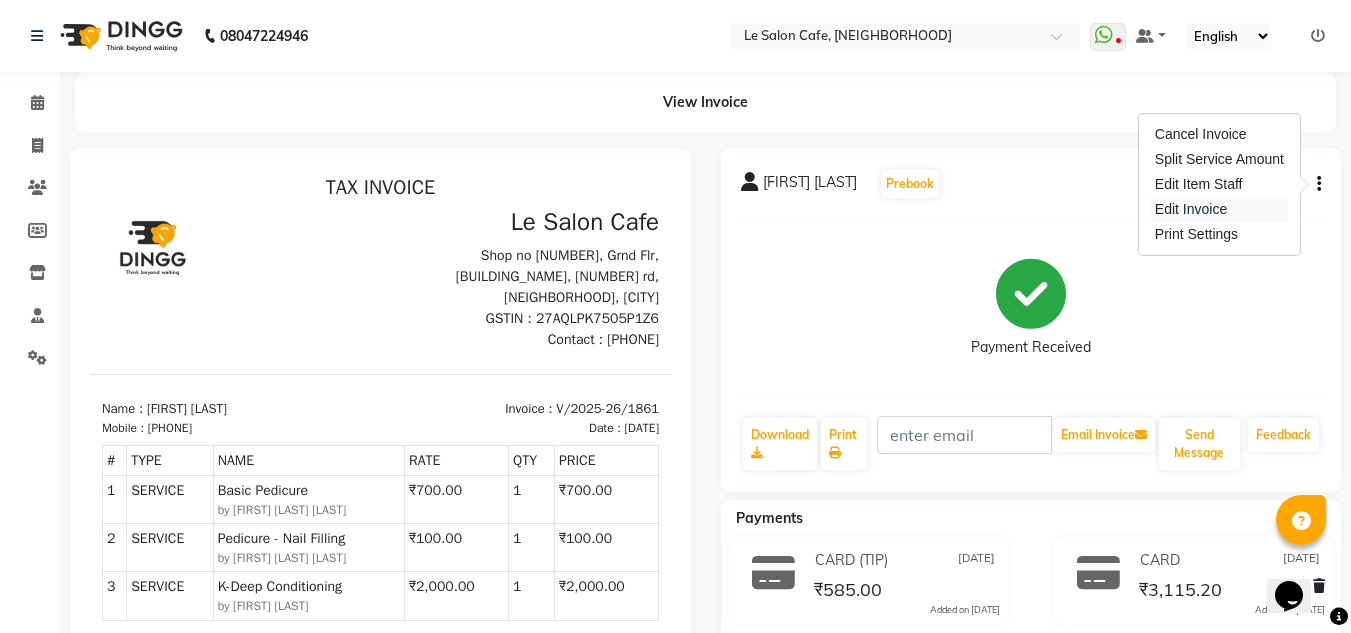 click on "Edit Invoice" at bounding box center [1219, 209] 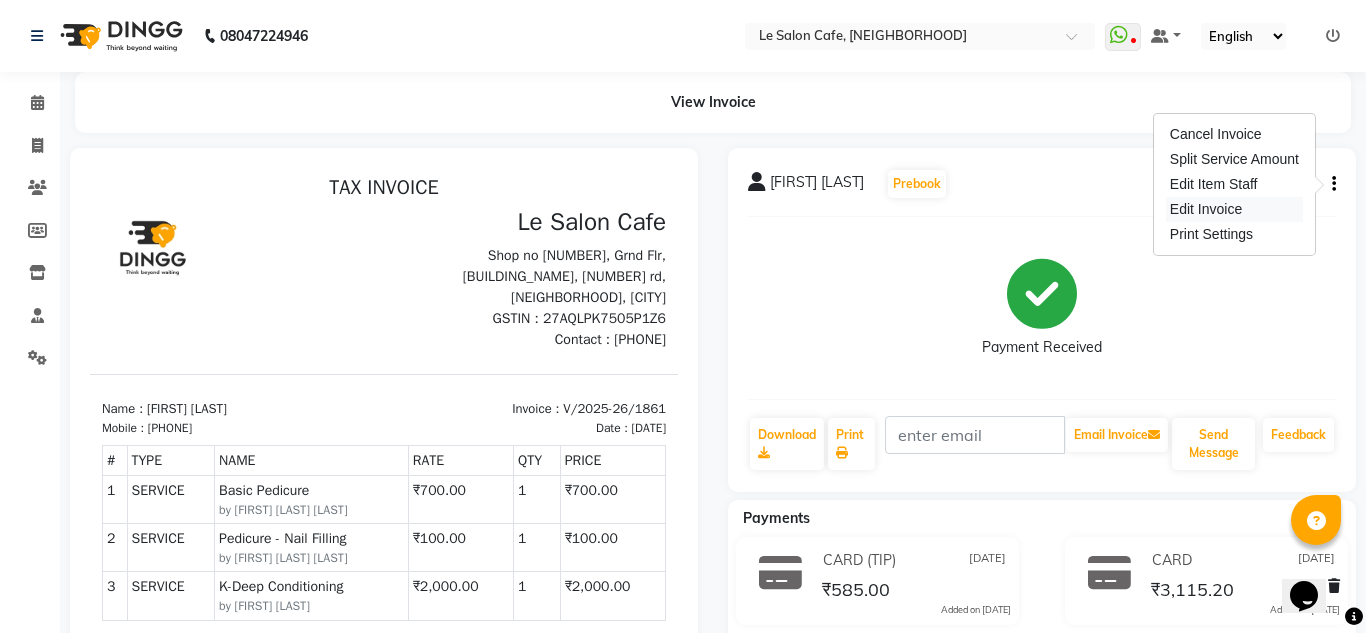 select on "service" 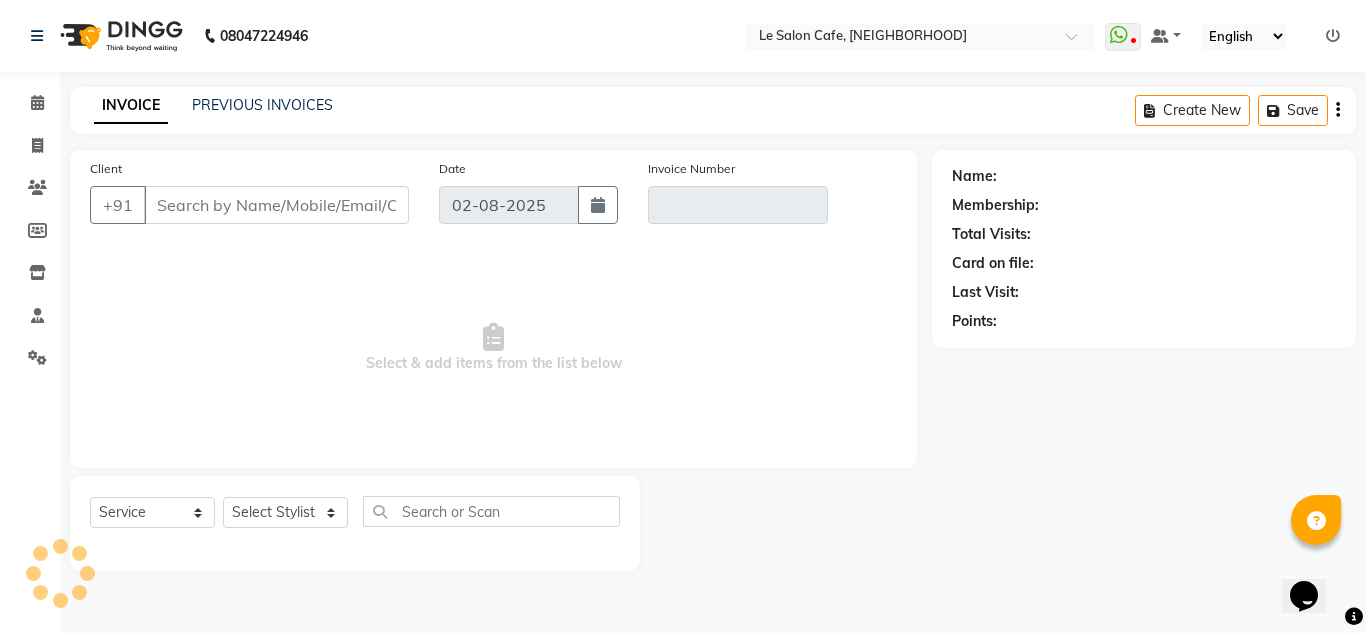 type on "9920776011" 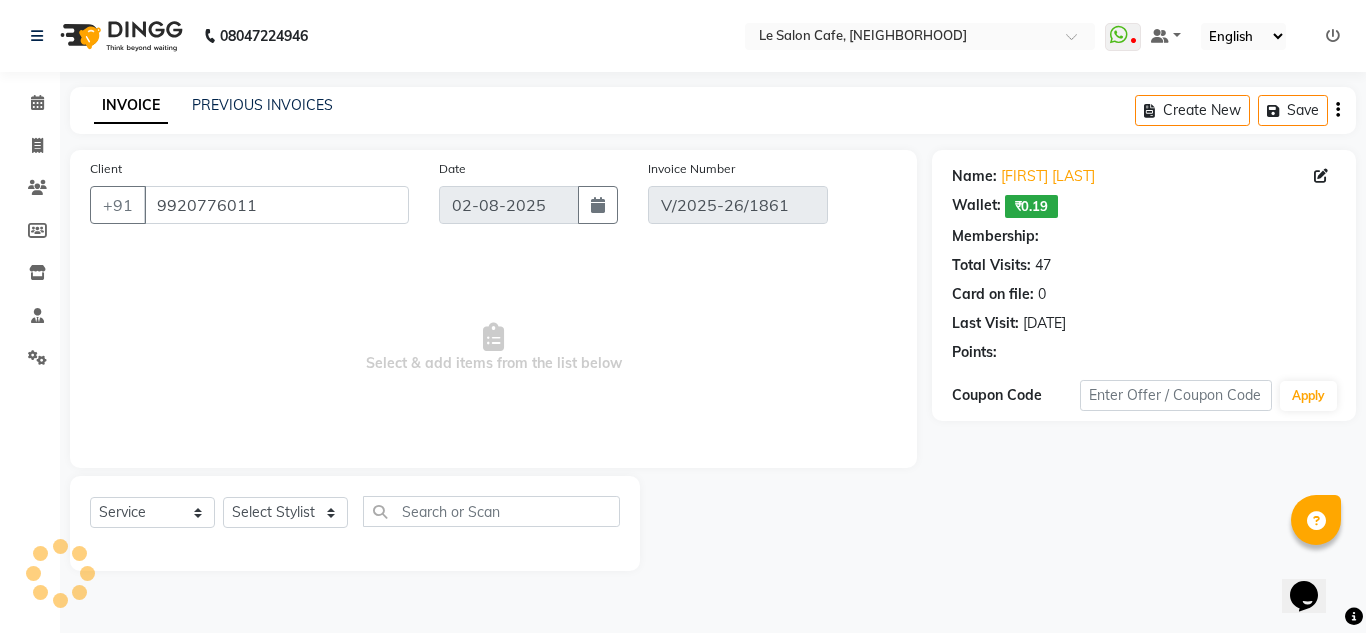 select on "select" 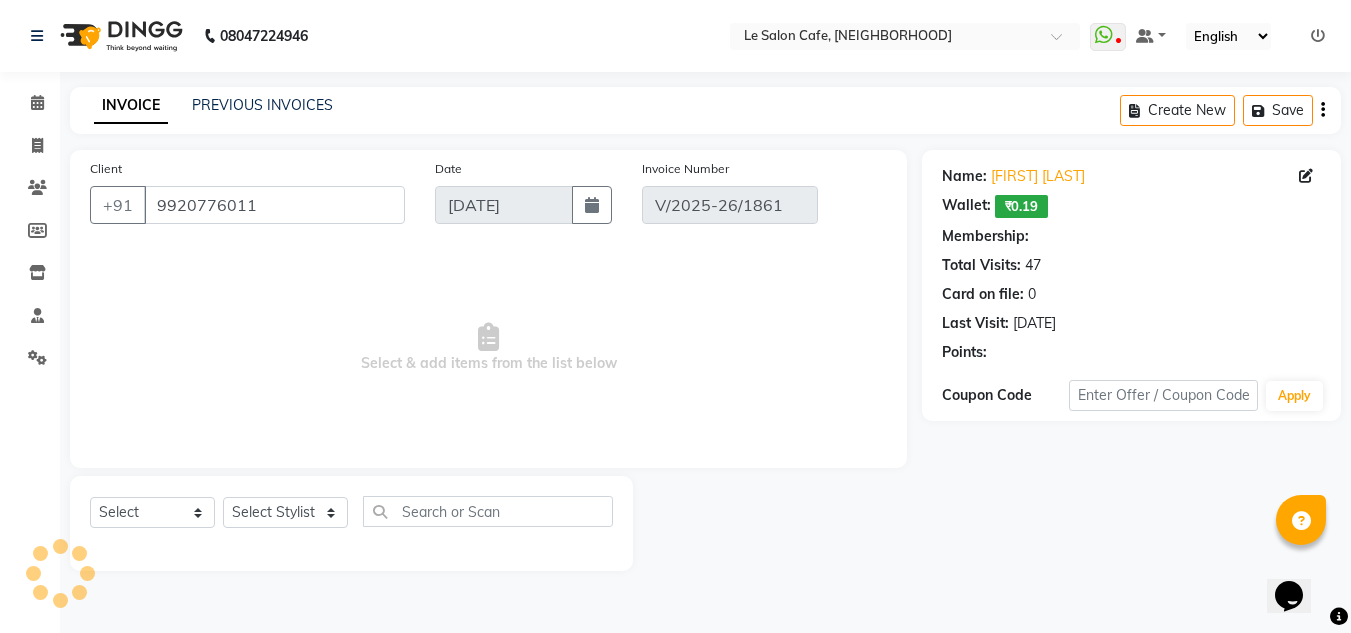 select on "1: Object" 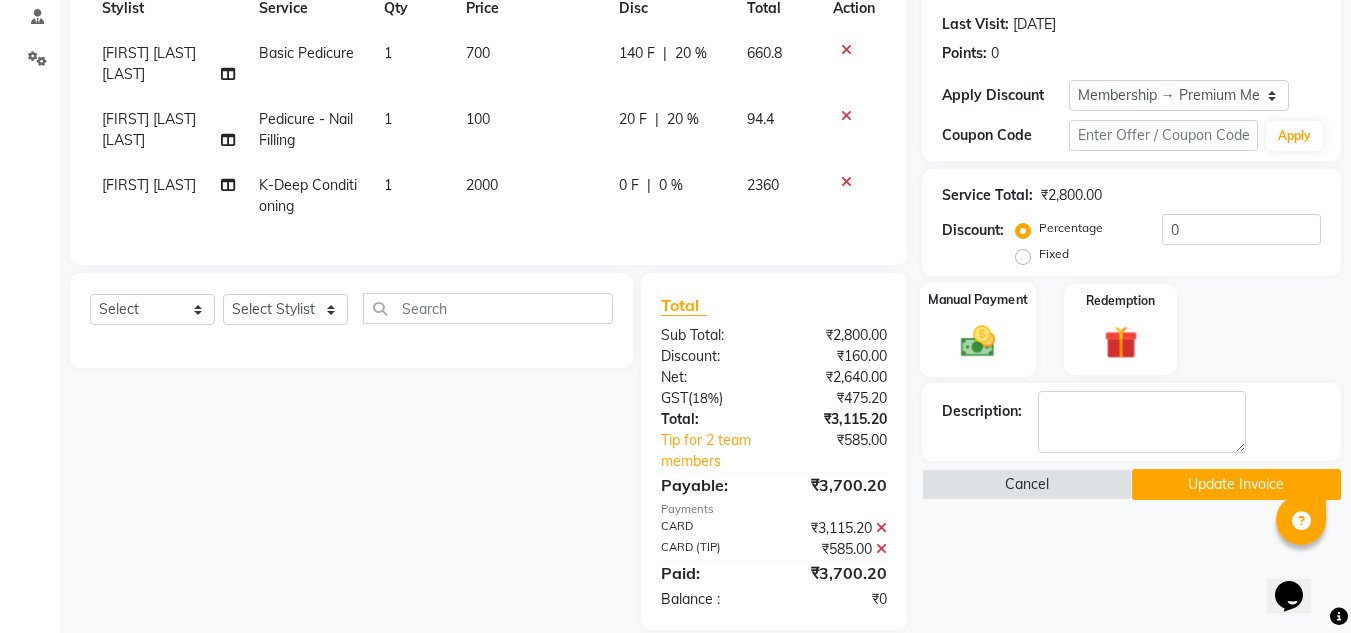 scroll, scrollTop: 300, scrollLeft: 0, axis: vertical 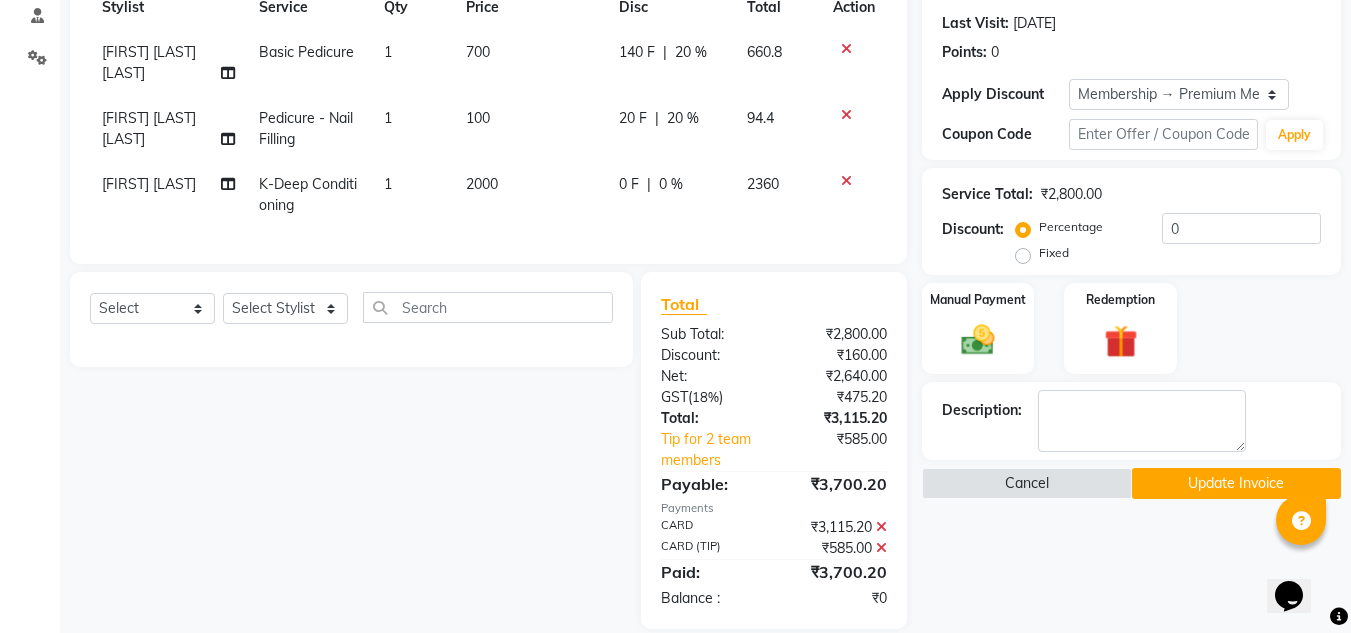 click on "CARD (TIP)" 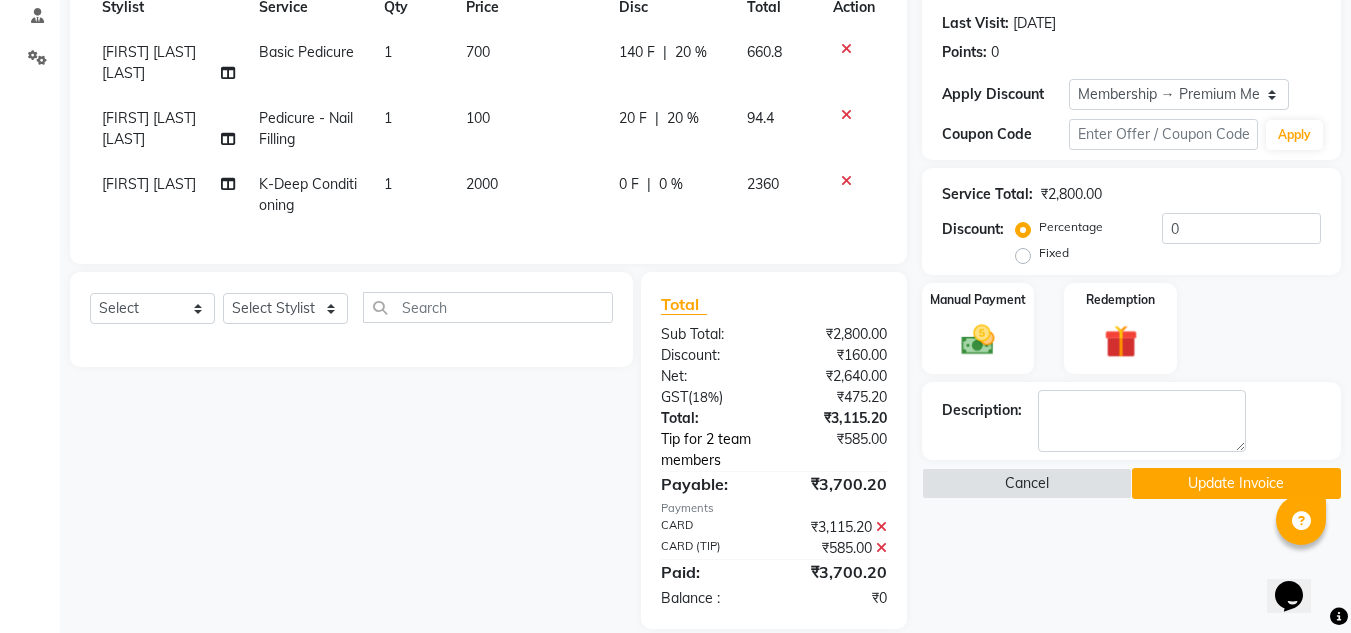 click on "Tip for 2 team members" 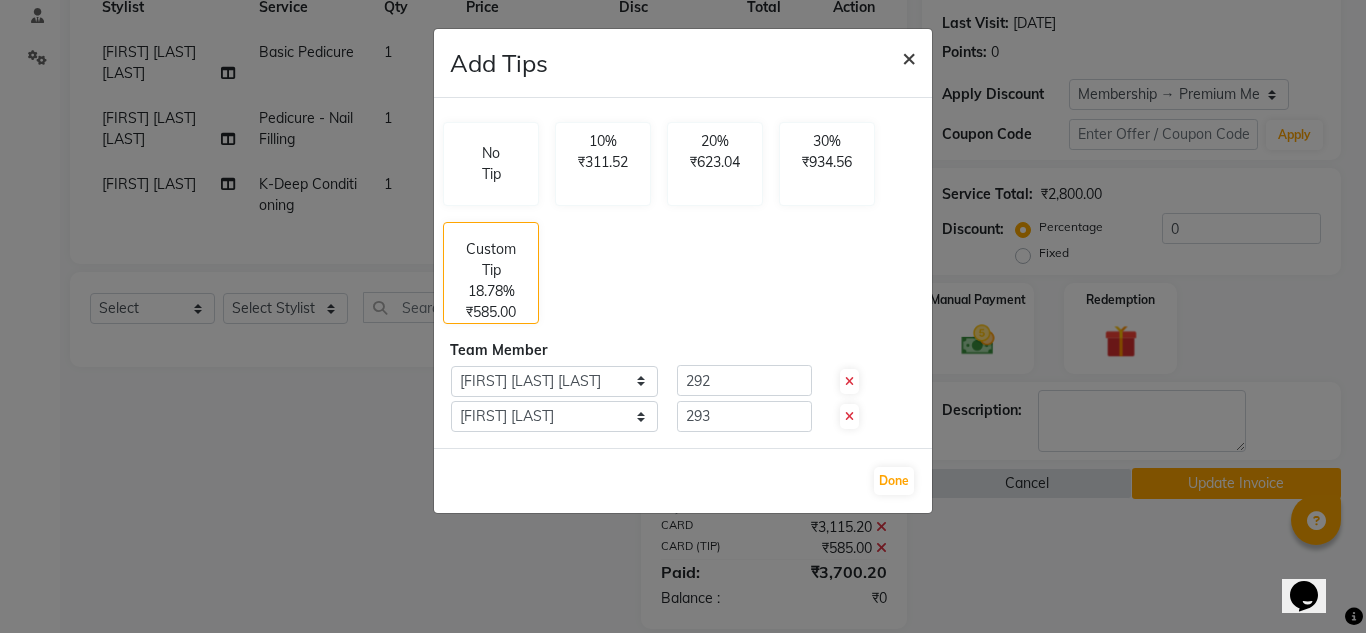 click on "×" 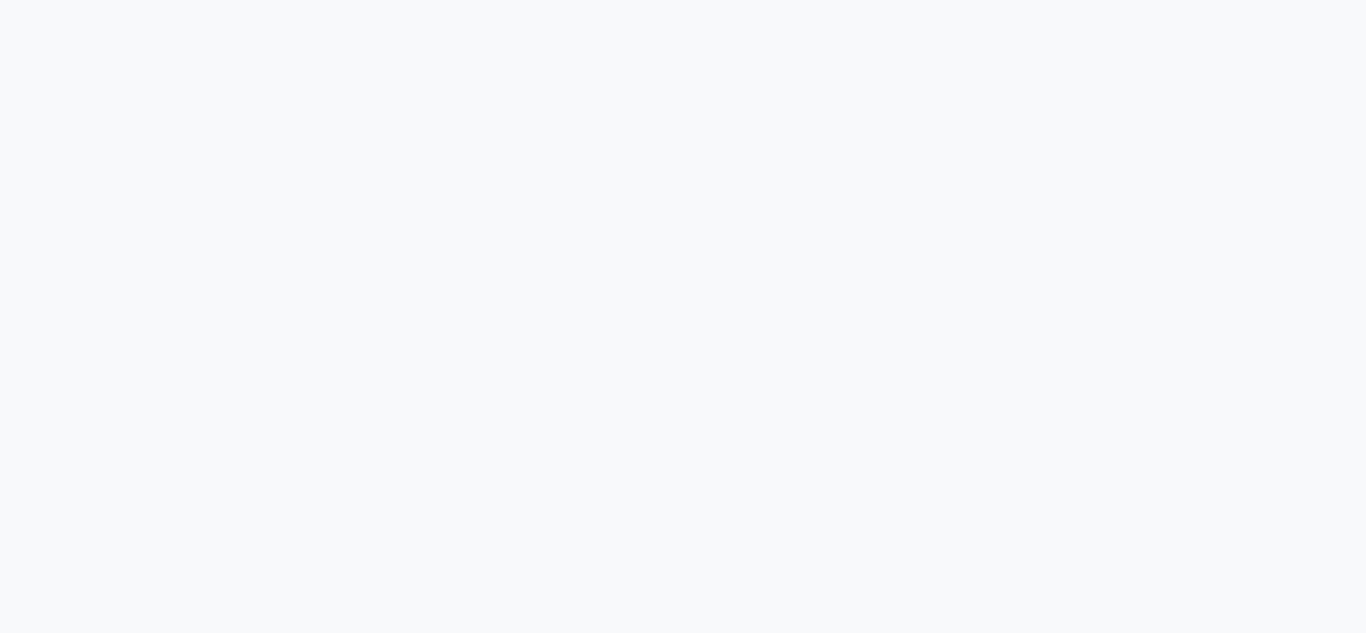 scroll, scrollTop: 0, scrollLeft: 0, axis: both 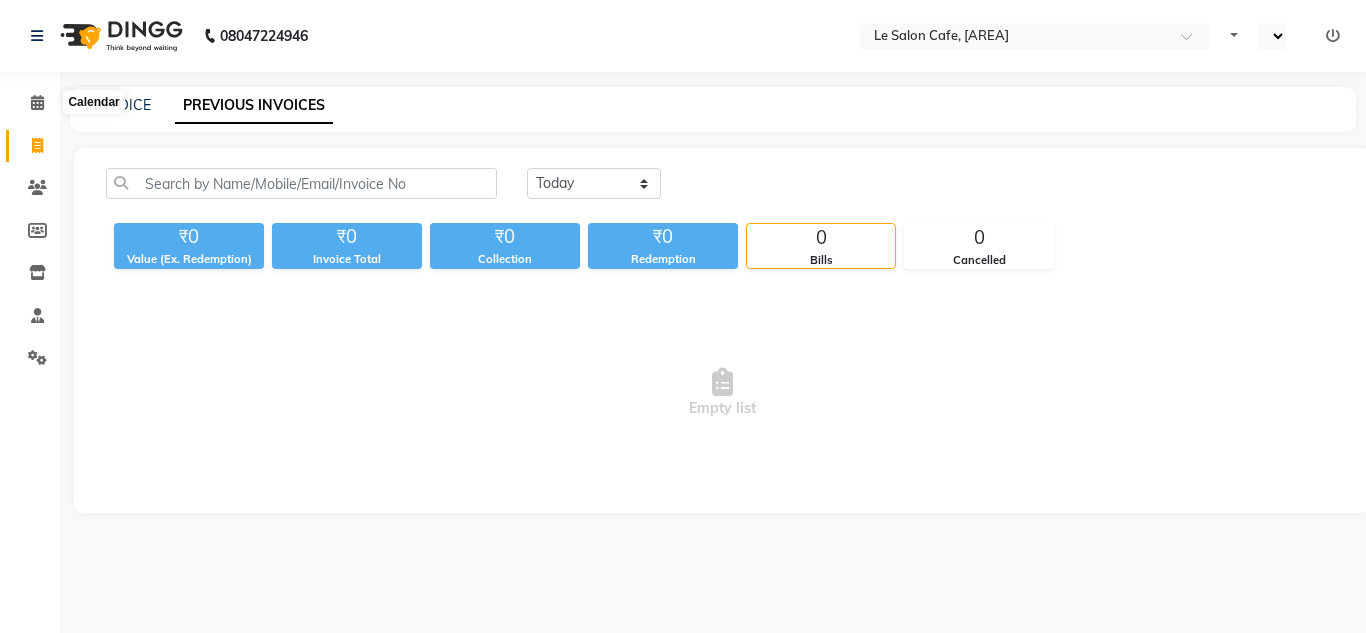 select on "en" 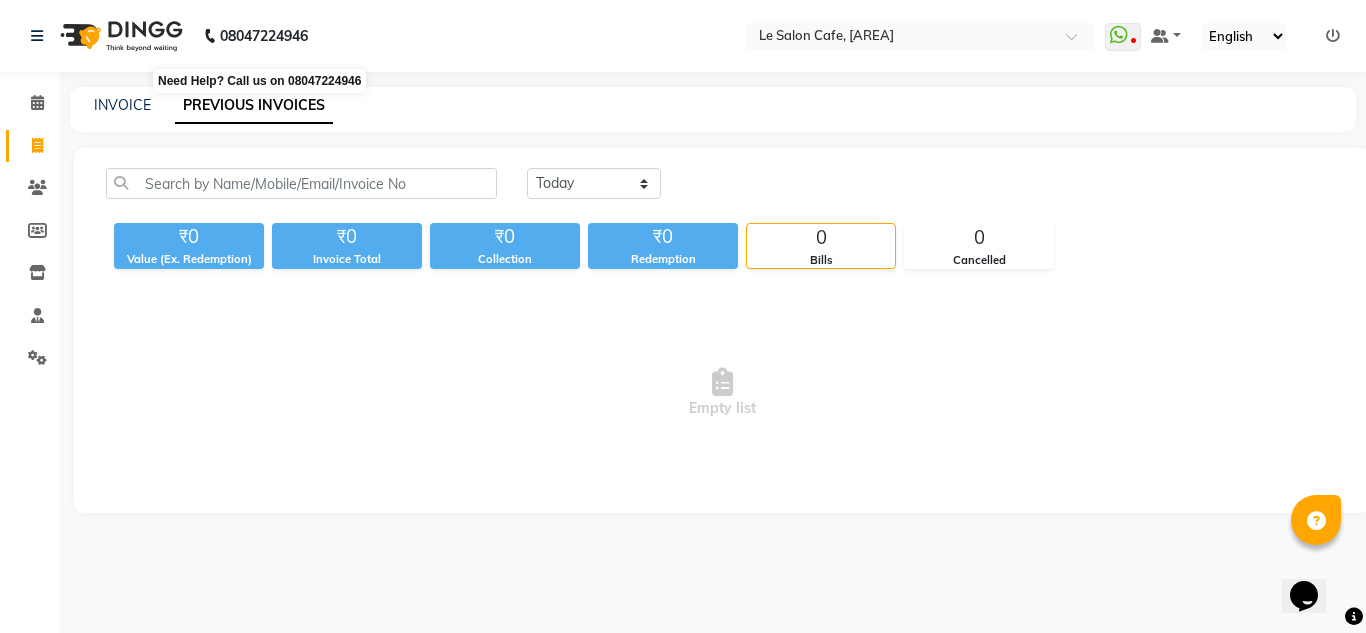 scroll, scrollTop: 0, scrollLeft: 0, axis: both 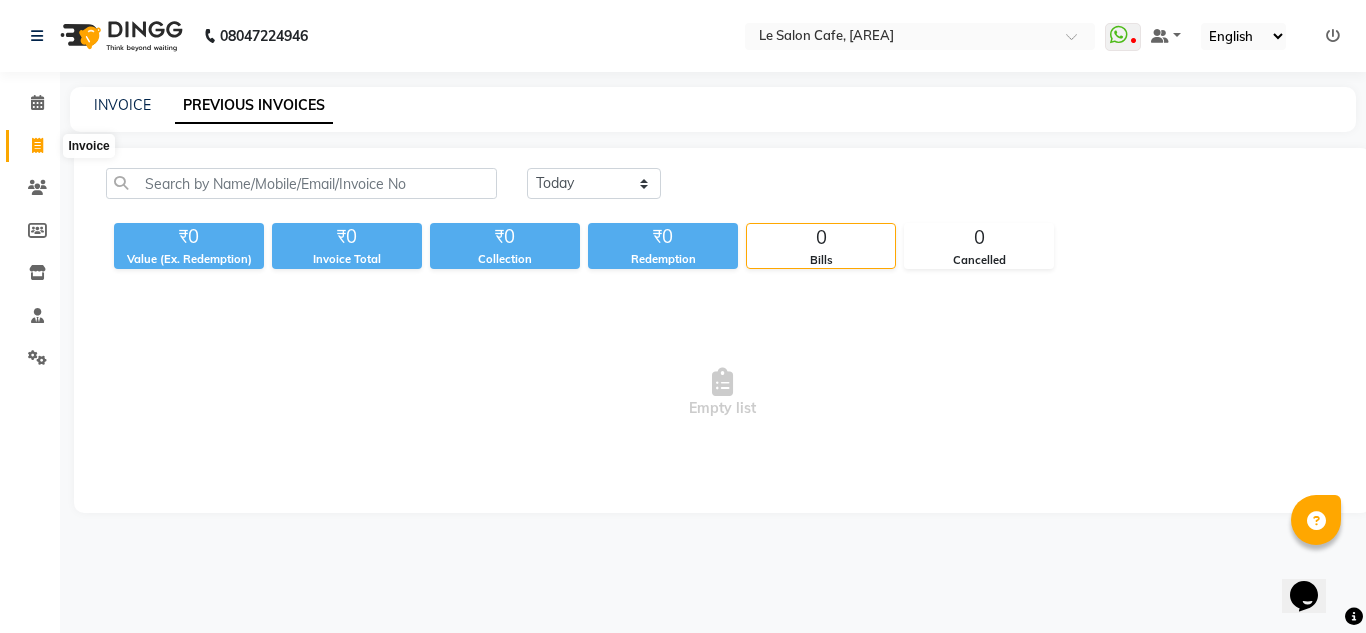 click 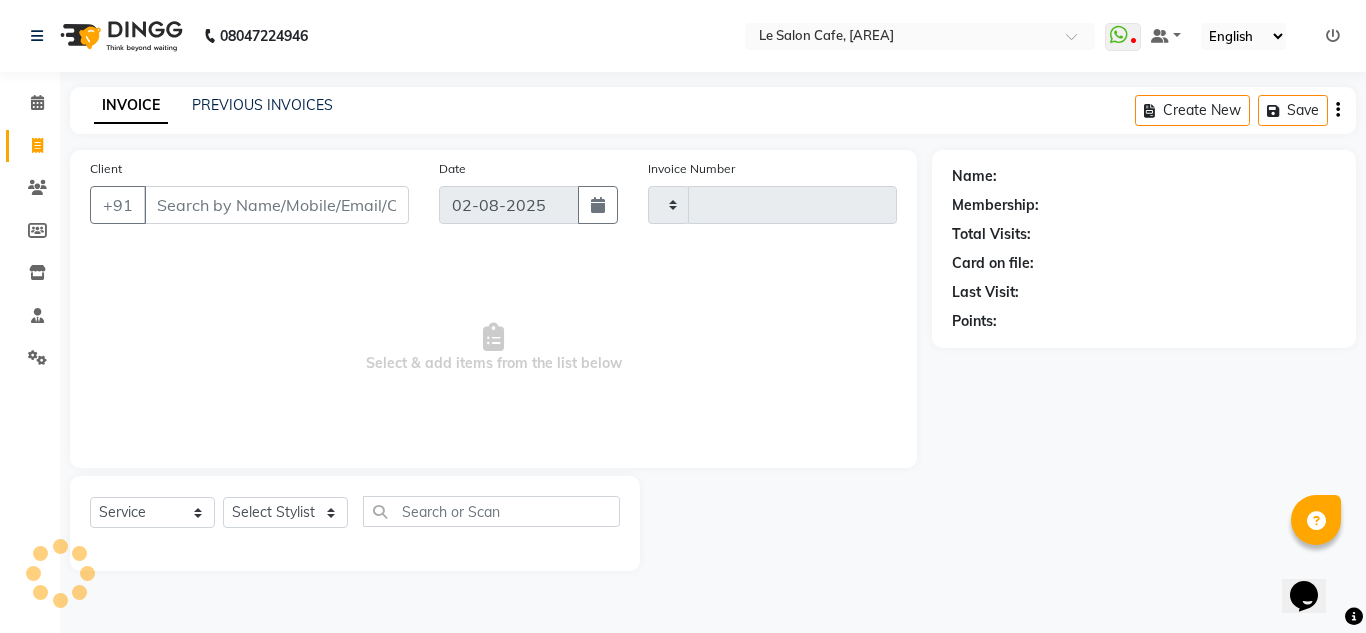 type on "1863" 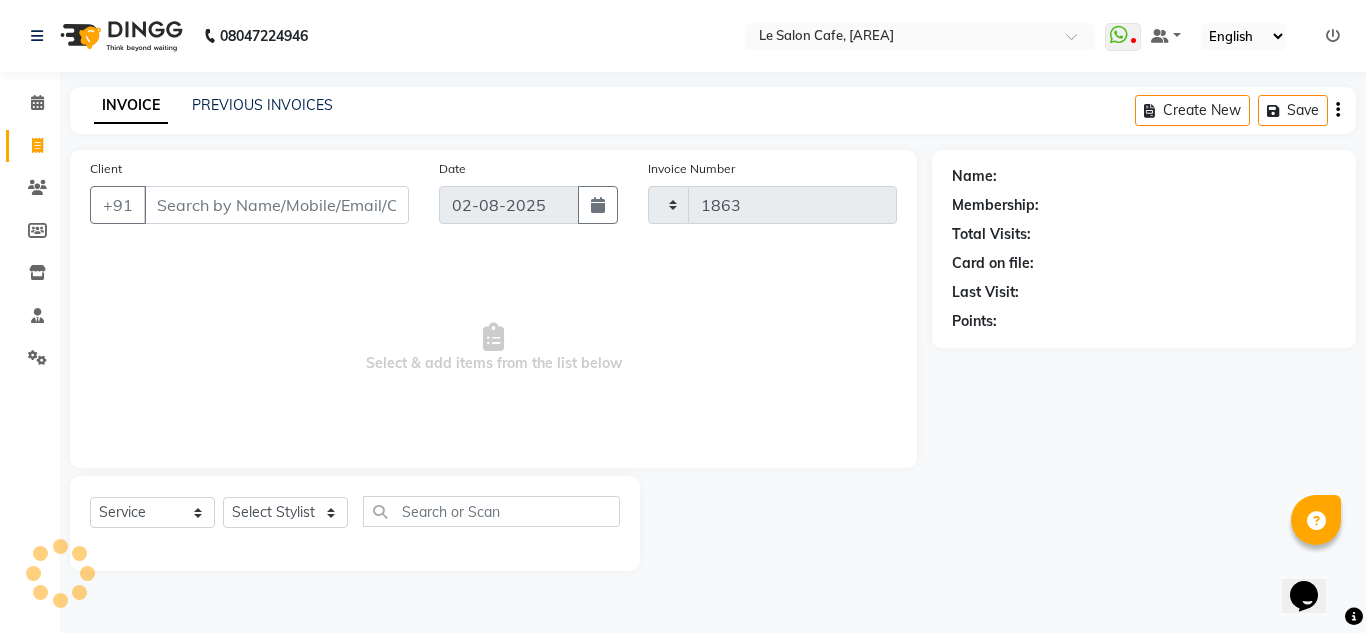 select on "594" 